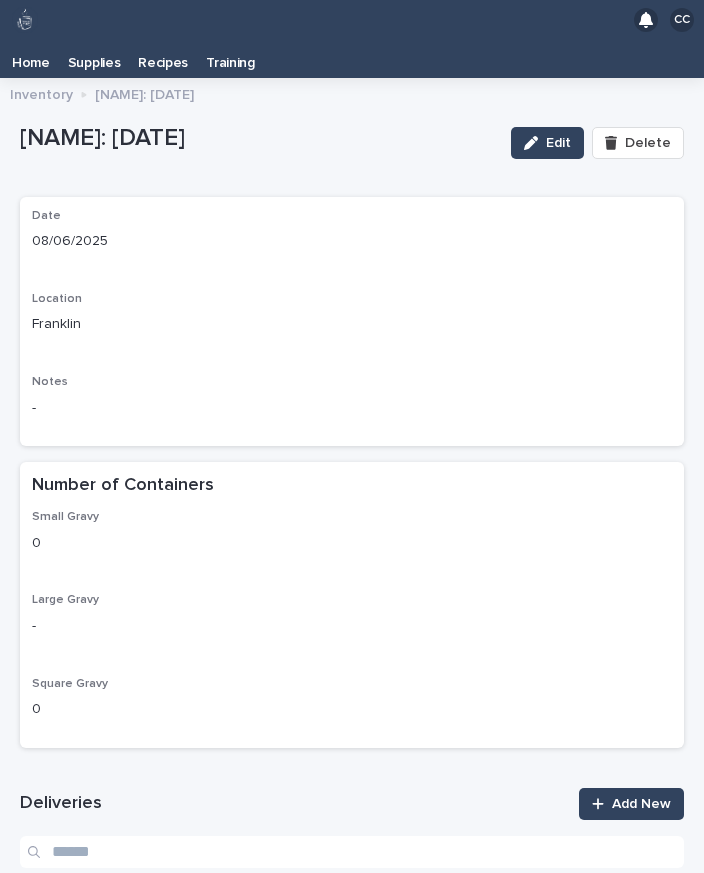 scroll, scrollTop: 0, scrollLeft: 0, axis: both 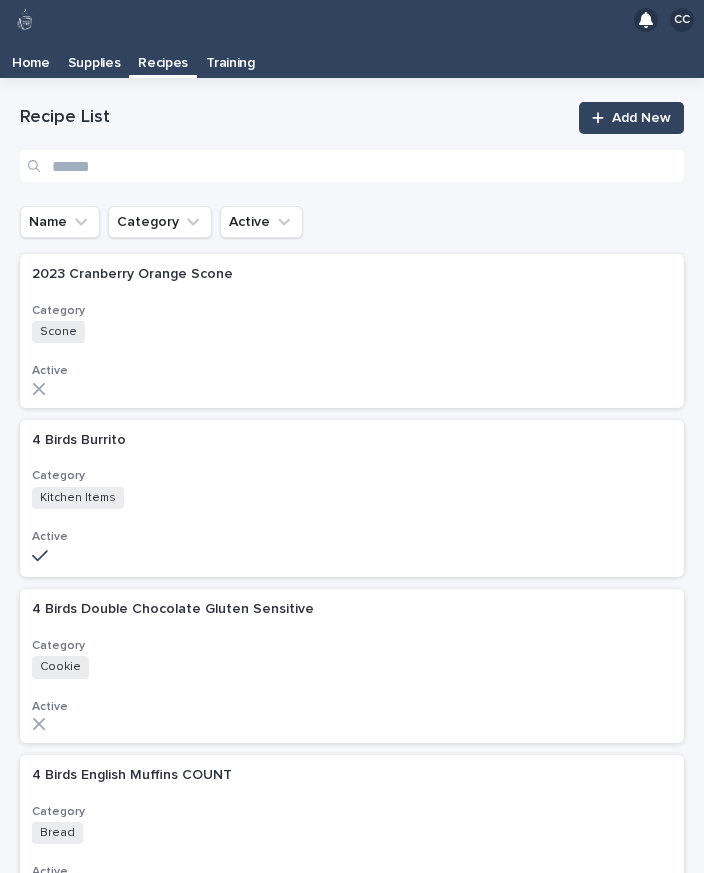click on "Recipe List" at bounding box center (293, 118) 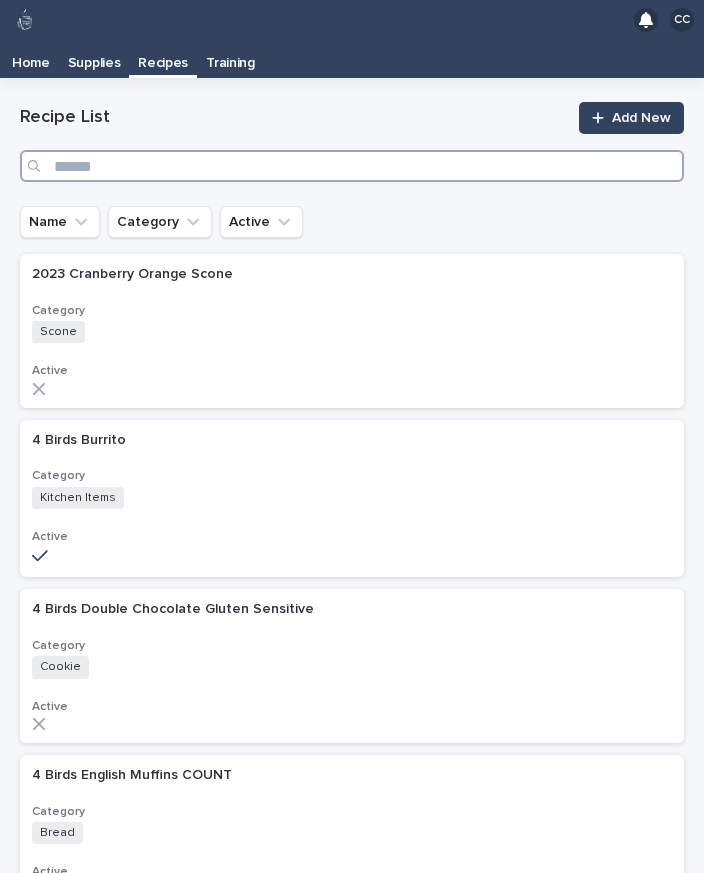 click at bounding box center (352, 166) 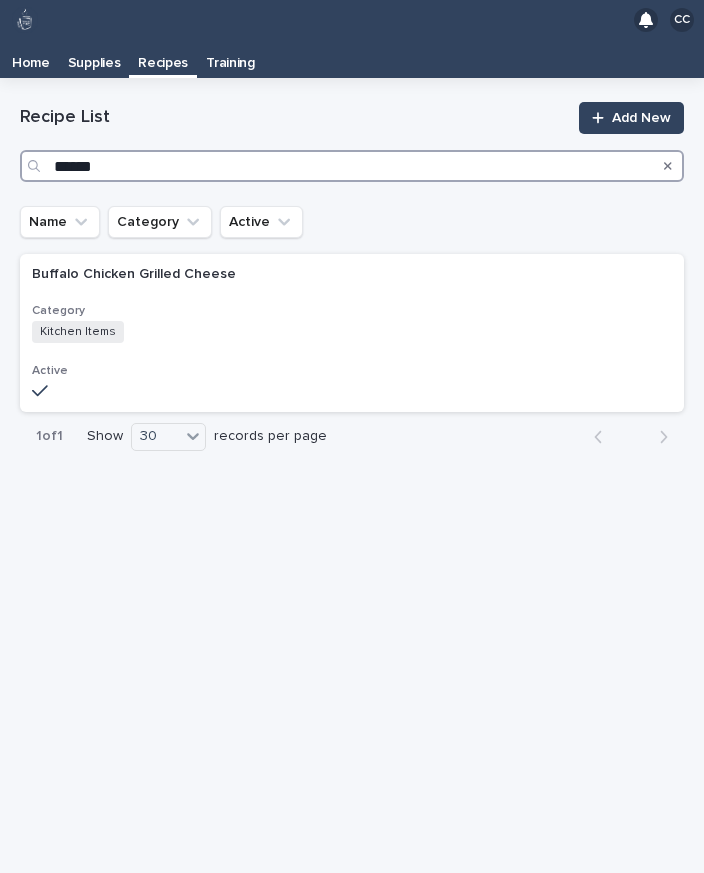 type on "*******" 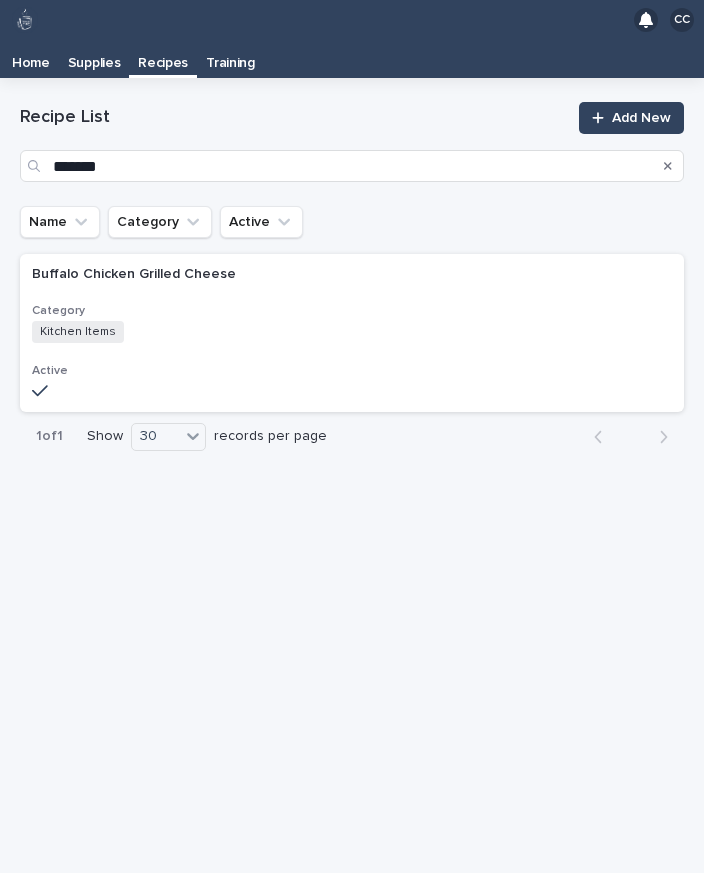 click on "Category" at bounding box center (352, 311) 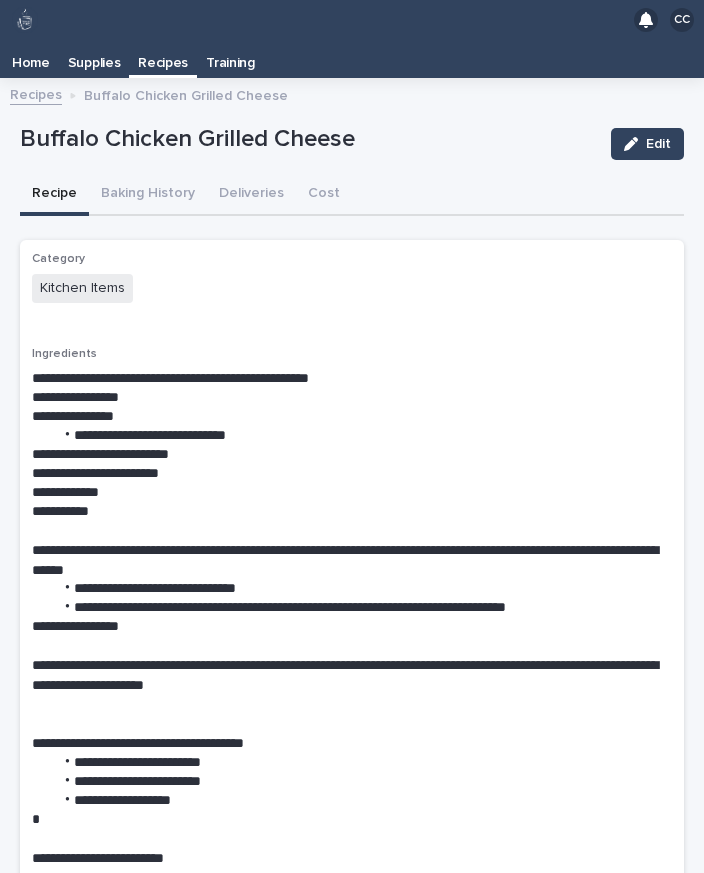 click on "**********" at bounding box center [352, 473] 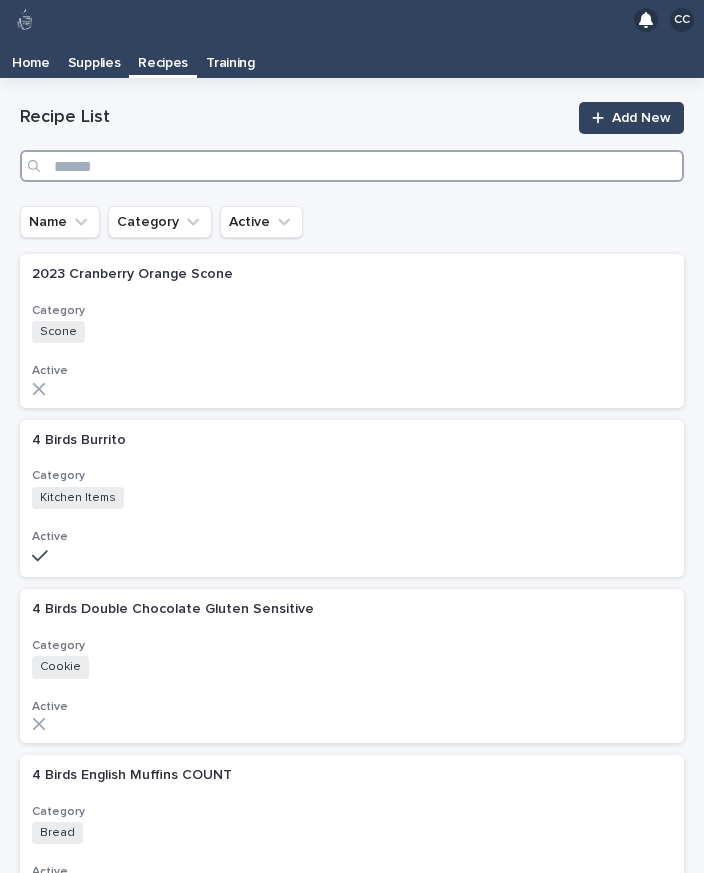 click at bounding box center (352, 166) 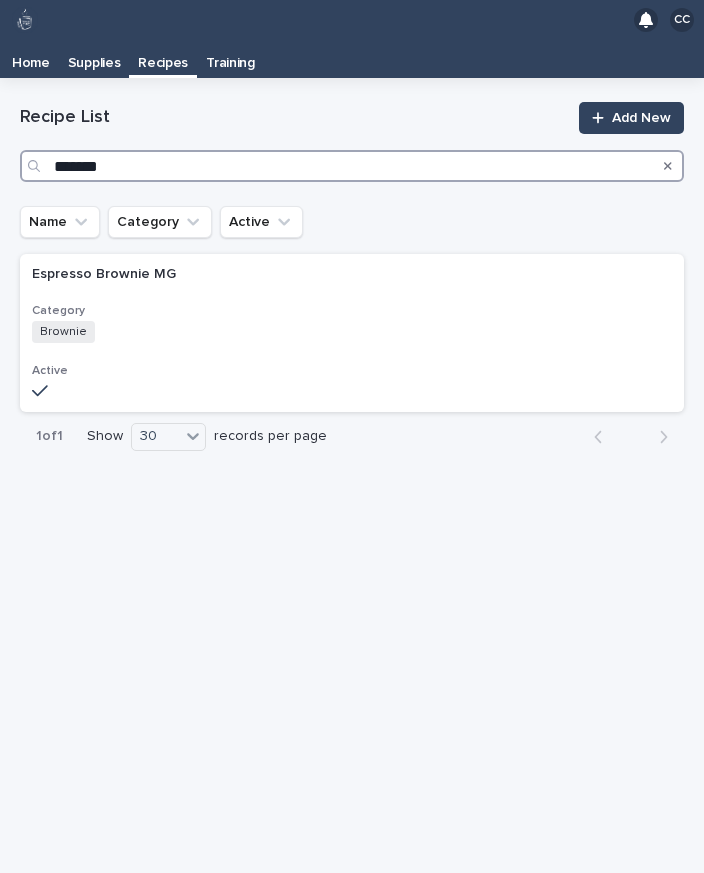 type on "********" 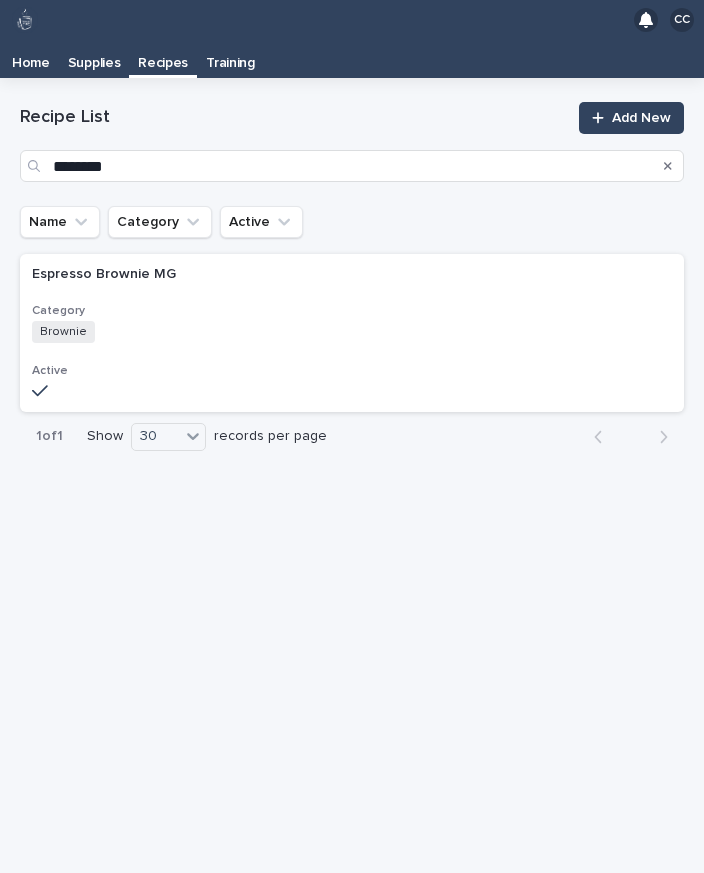 click on "Espresso Brownie MG Espresso Brownie MG   Category Brownie + 0 Active" at bounding box center [352, 333] 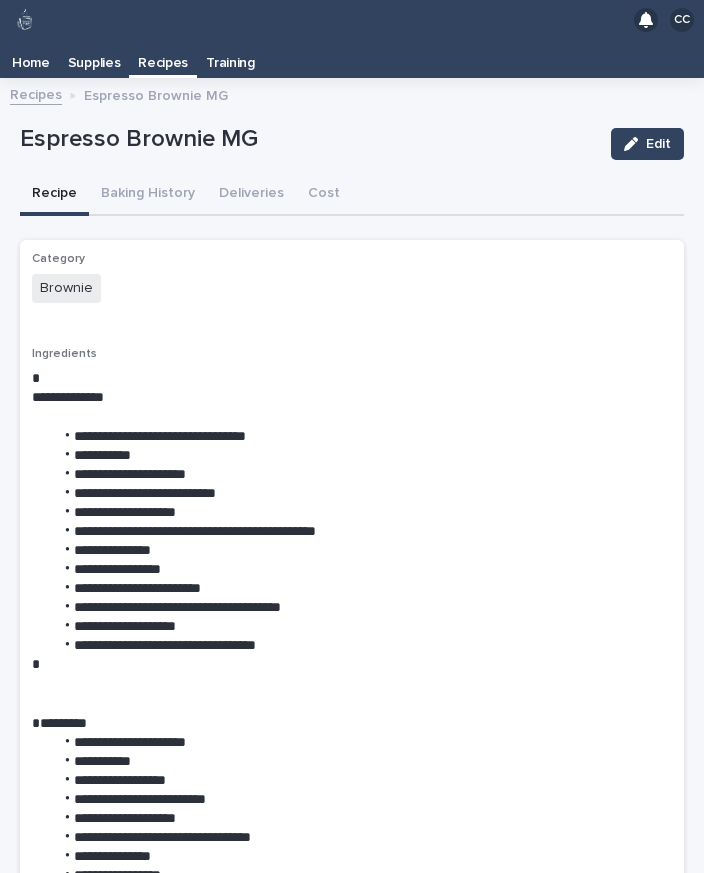 click on "Recipes" at bounding box center (163, 56) 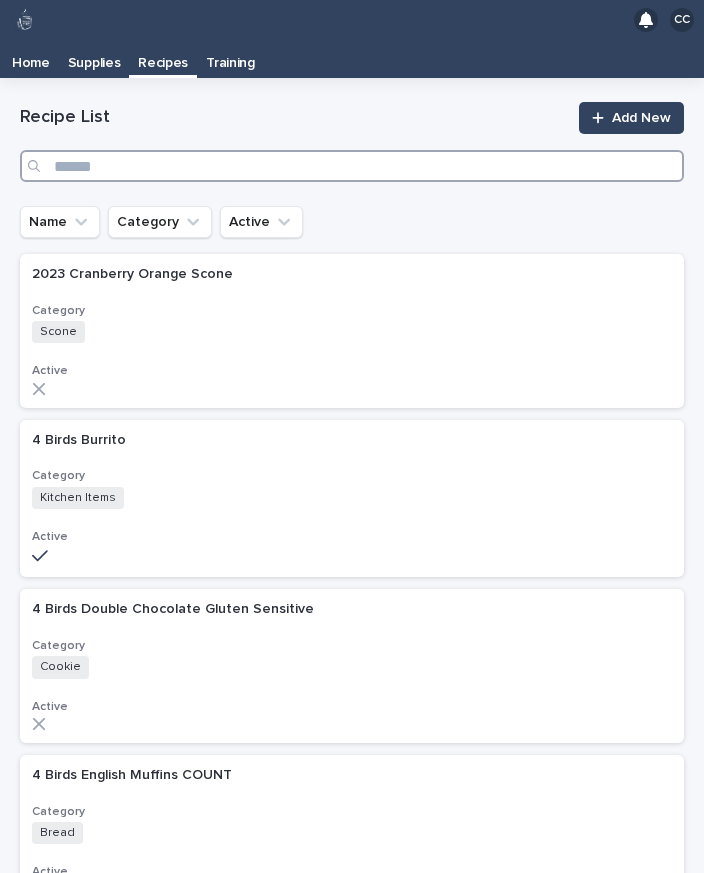 click at bounding box center (352, 166) 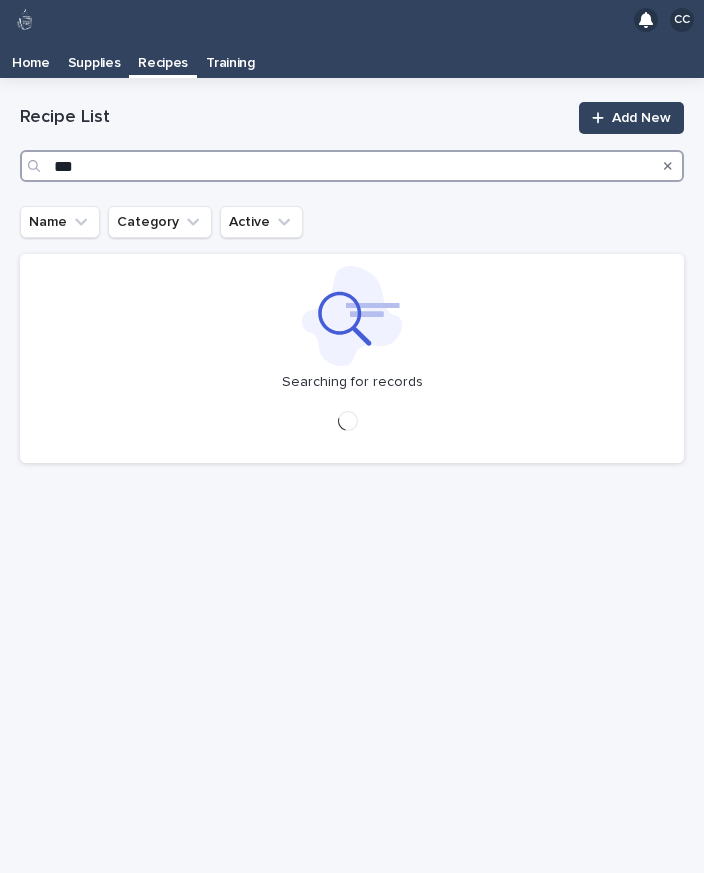 type on "****" 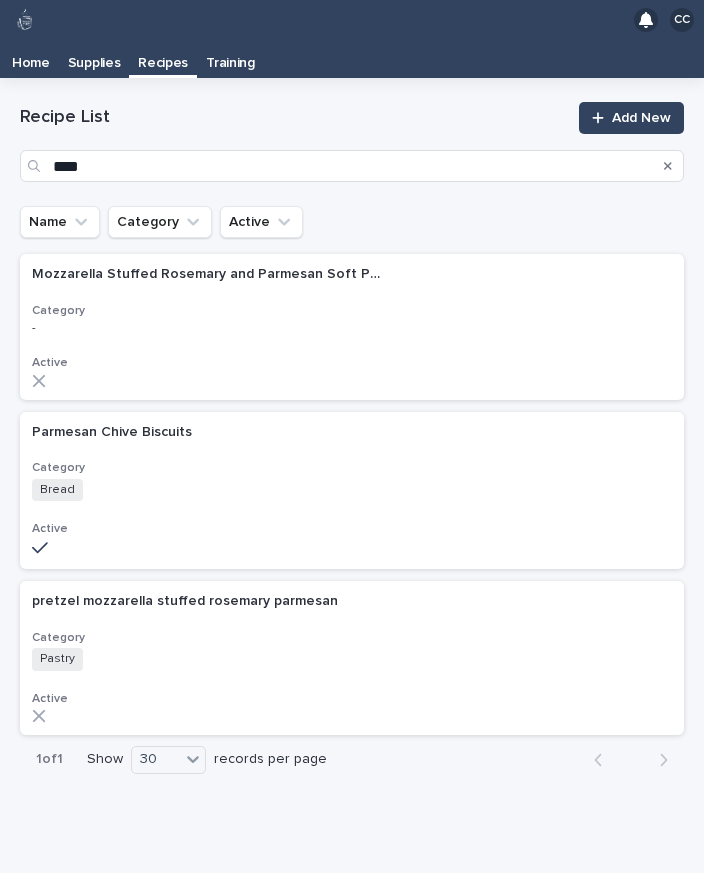 click on "Parmesan Chive Biscuits Parmesan Chive Biscuits   Category Bread + 0 Active" at bounding box center (352, 491) 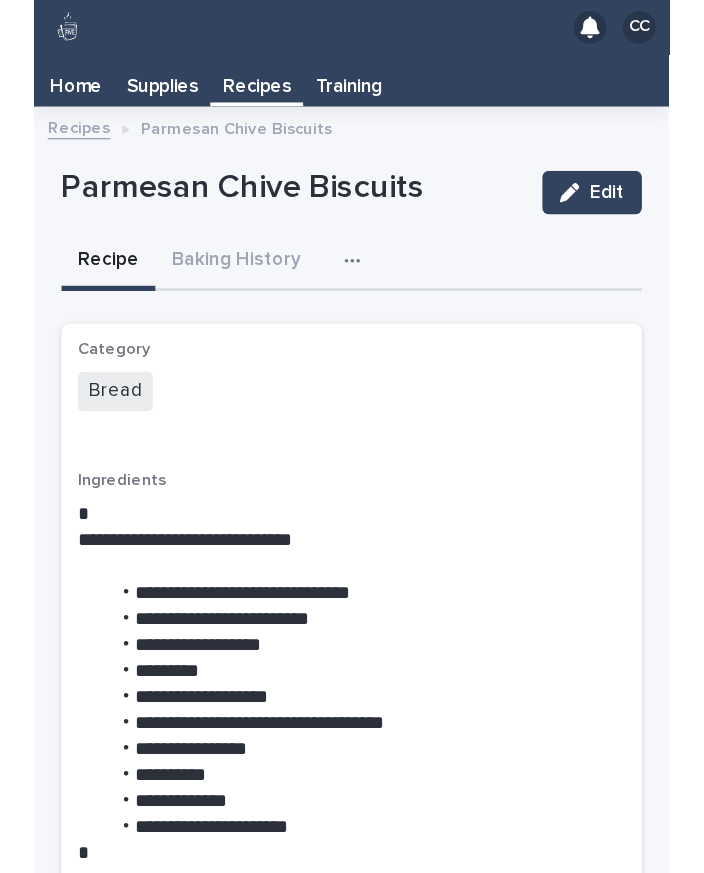 scroll, scrollTop: 31, scrollLeft: 0, axis: vertical 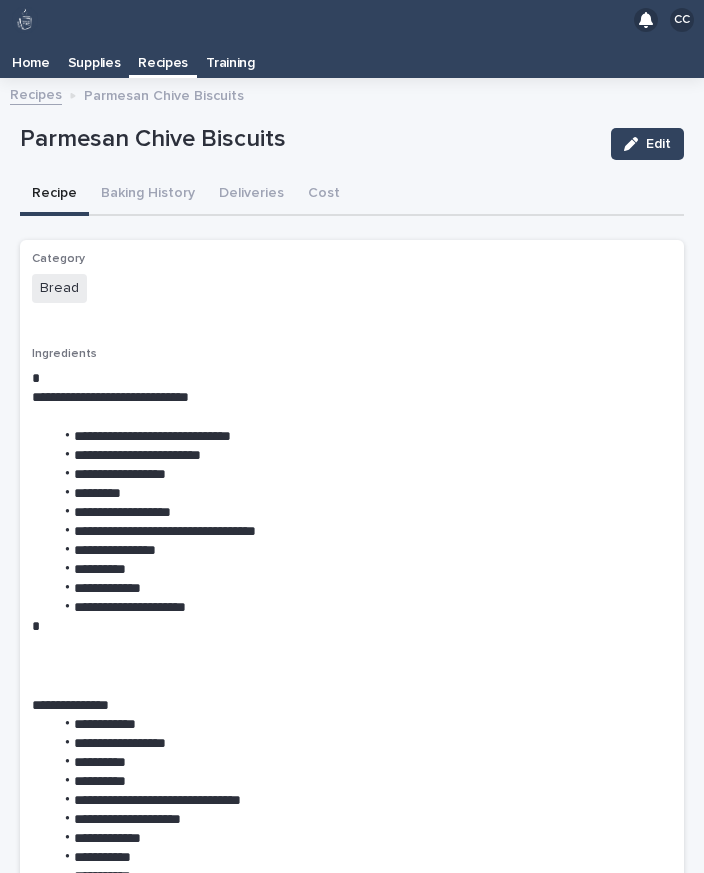 click on "Recipes" at bounding box center (163, 56) 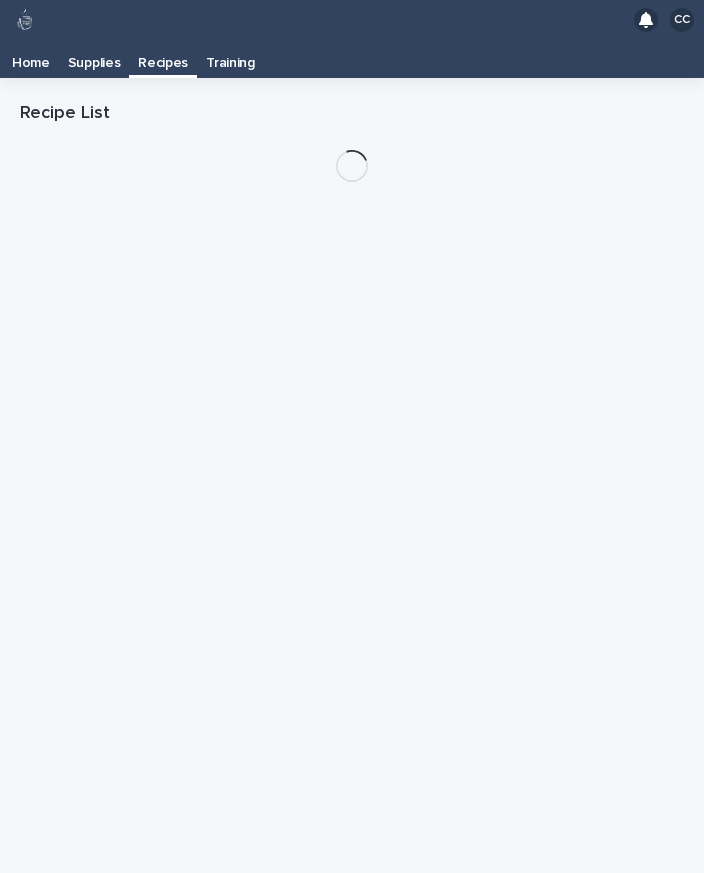 scroll, scrollTop: 32, scrollLeft: 0, axis: vertical 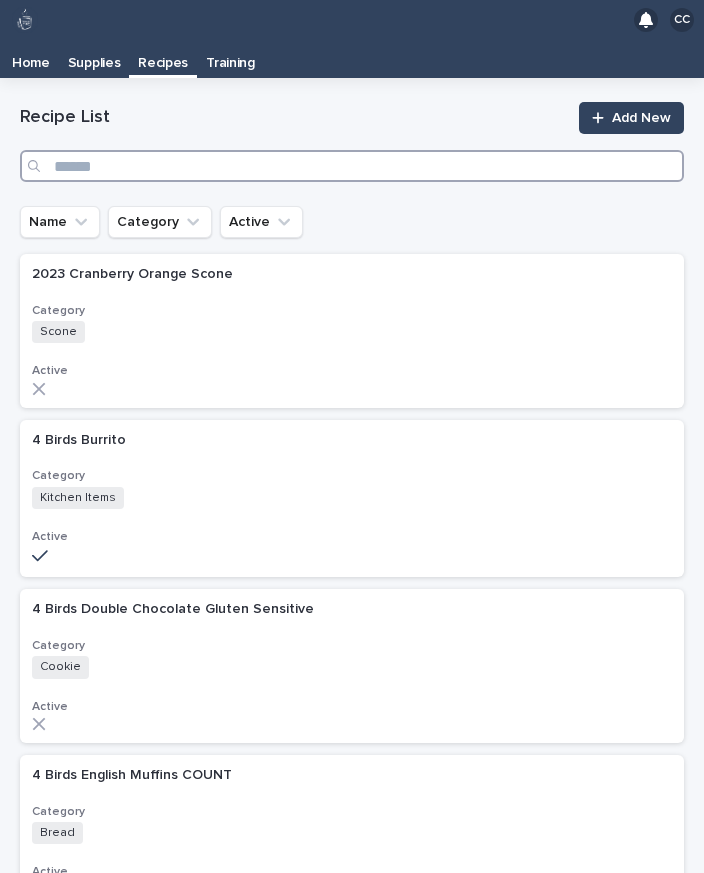 click at bounding box center [352, 166] 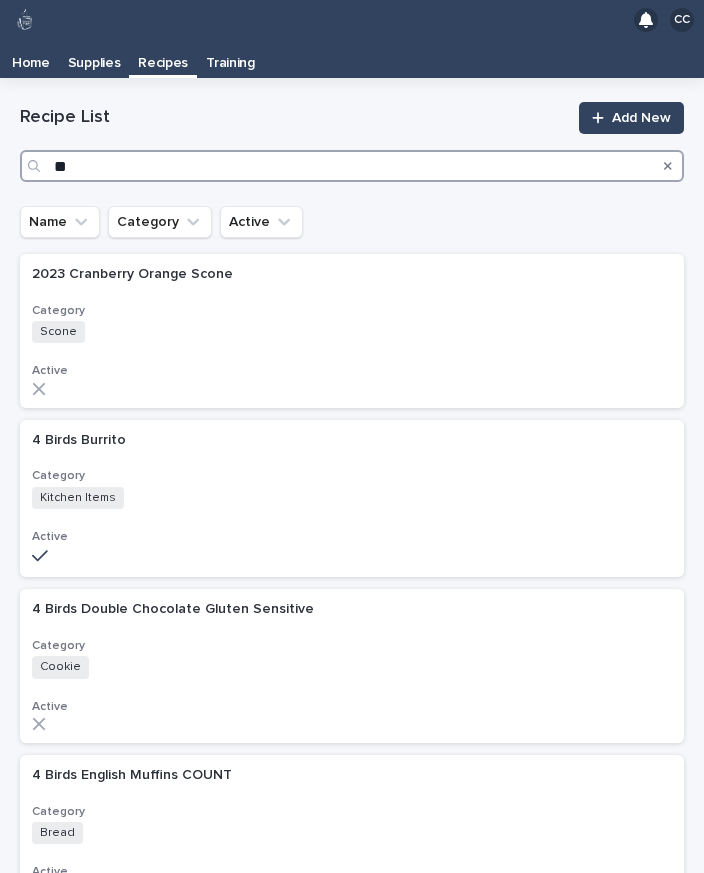 type on "***" 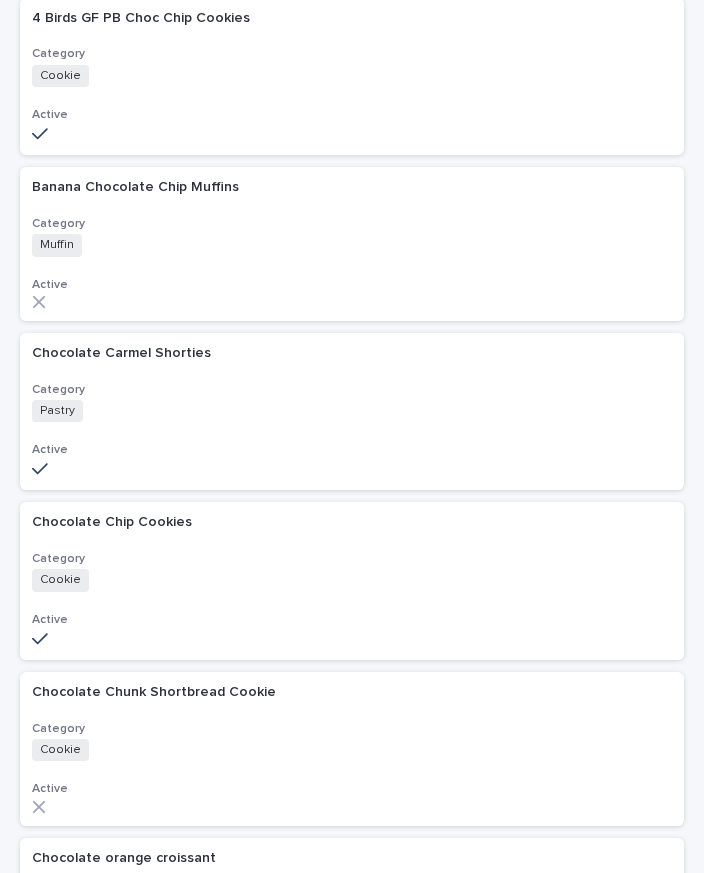 scroll, scrollTop: 452, scrollLeft: 0, axis: vertical 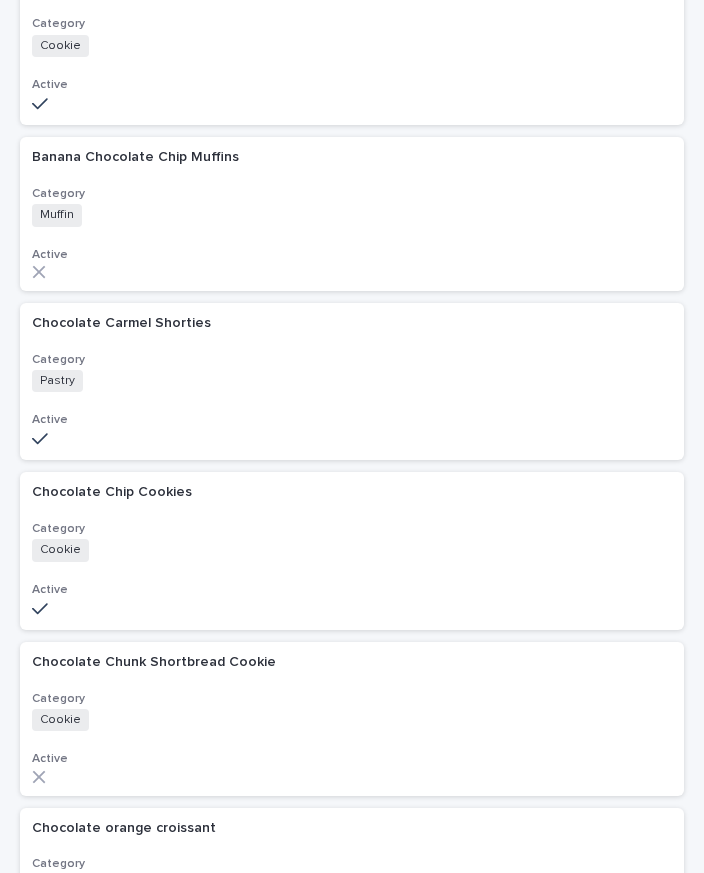 click on "Cookie + 0" at bounding box center (207, 550) 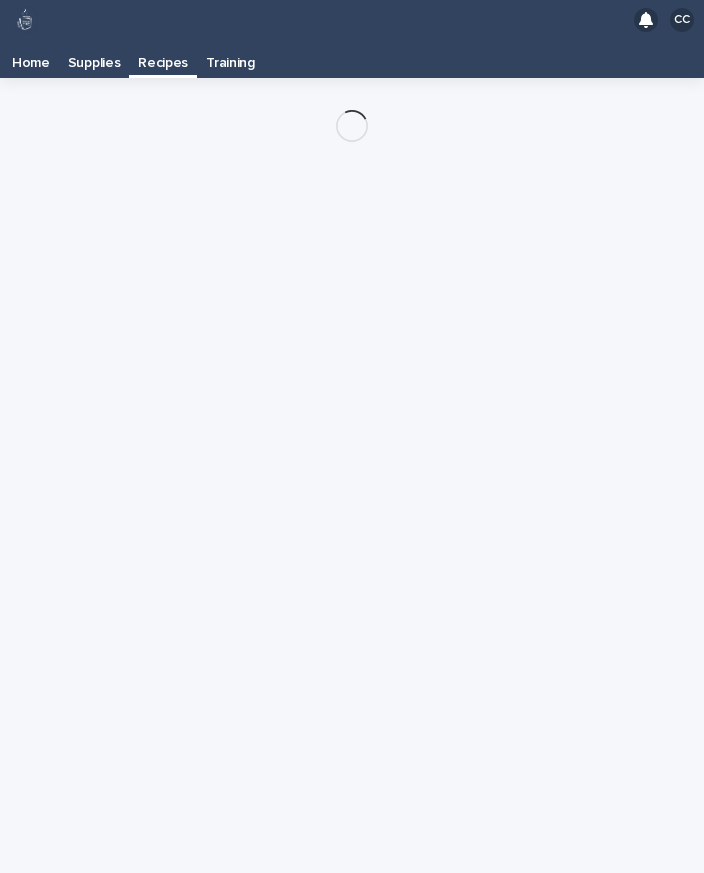 scroll, scrollTop: 0, scrollLeft: 0, axis: both 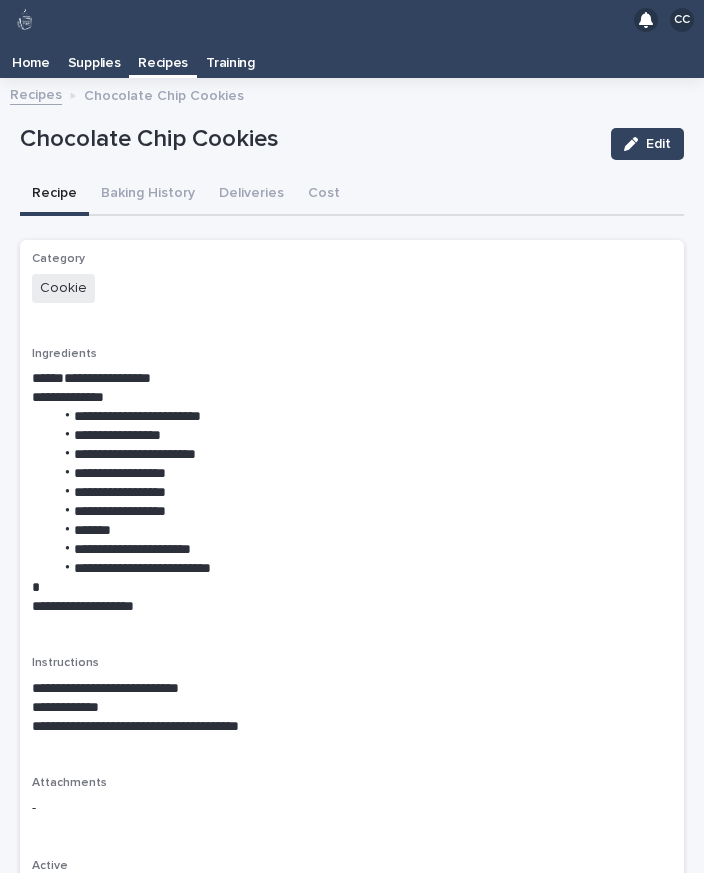 click on "Baking History" at bounding box center (148, 195) 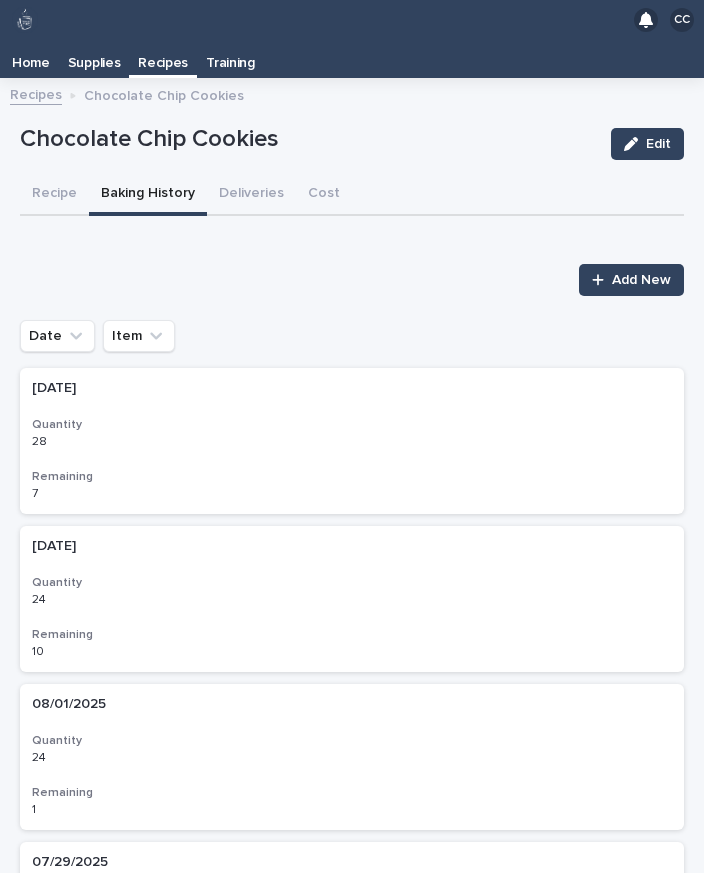 click on "Add New" at bounding box center (631, 280) 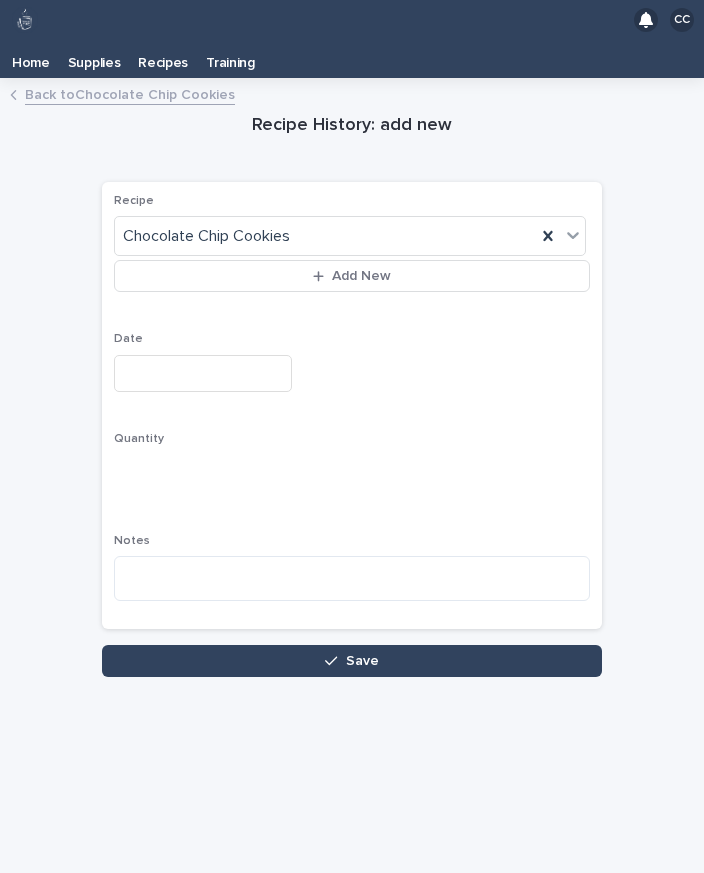 click at bounding box center (203, 373) 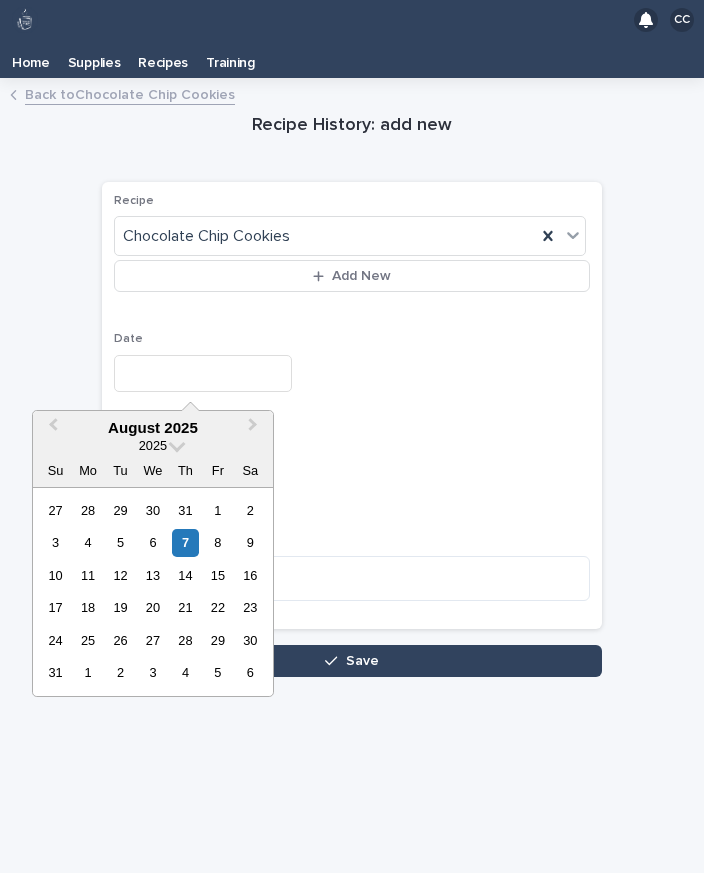 click on "7" at bounding box center [185, 542] 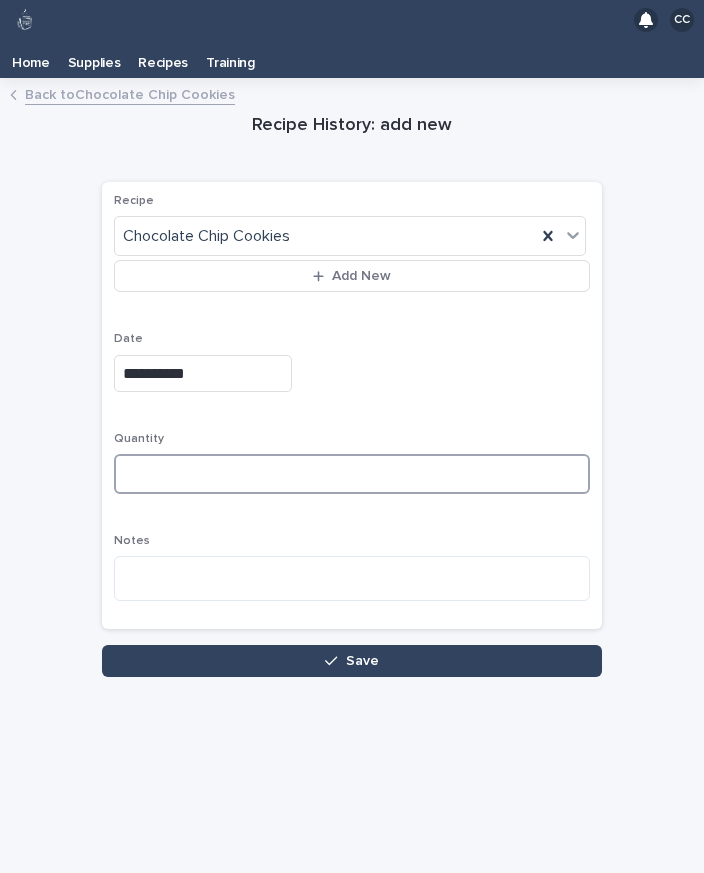 click at bounding box center [352, 474] 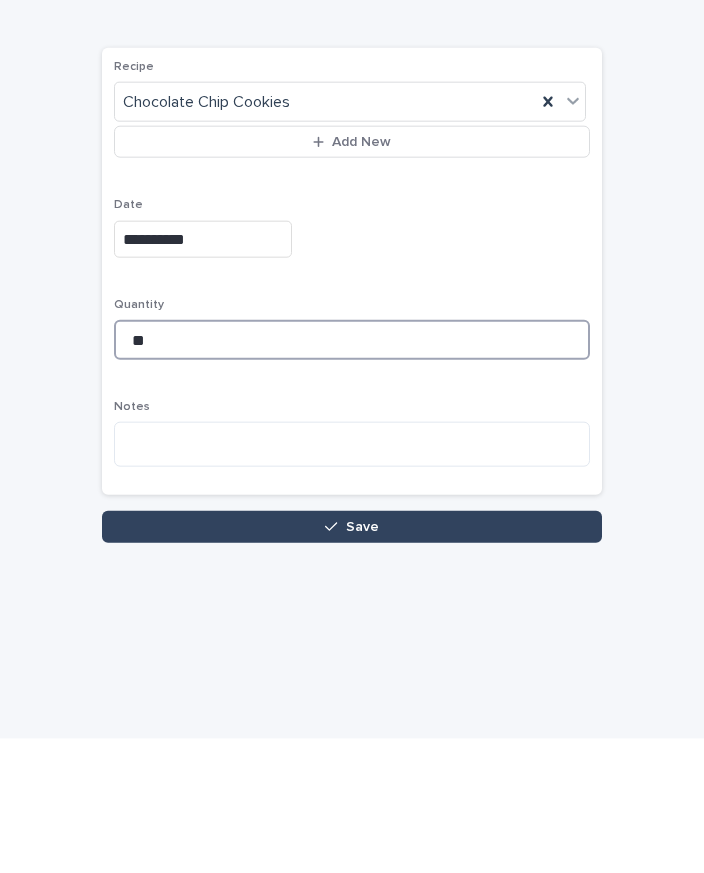 type on "**" 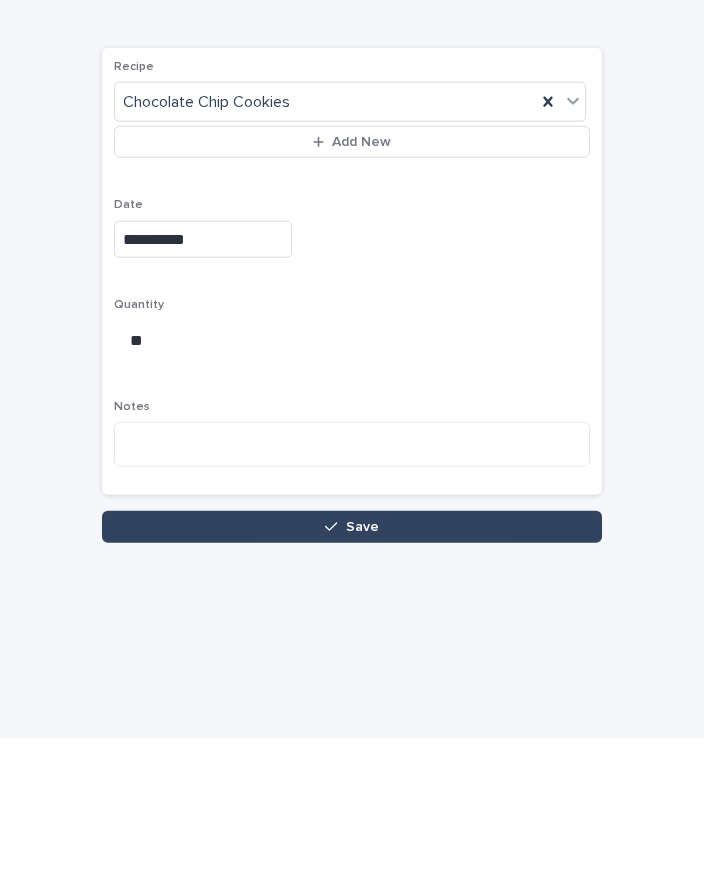 click on "Save" at bounding box center [352, 661] 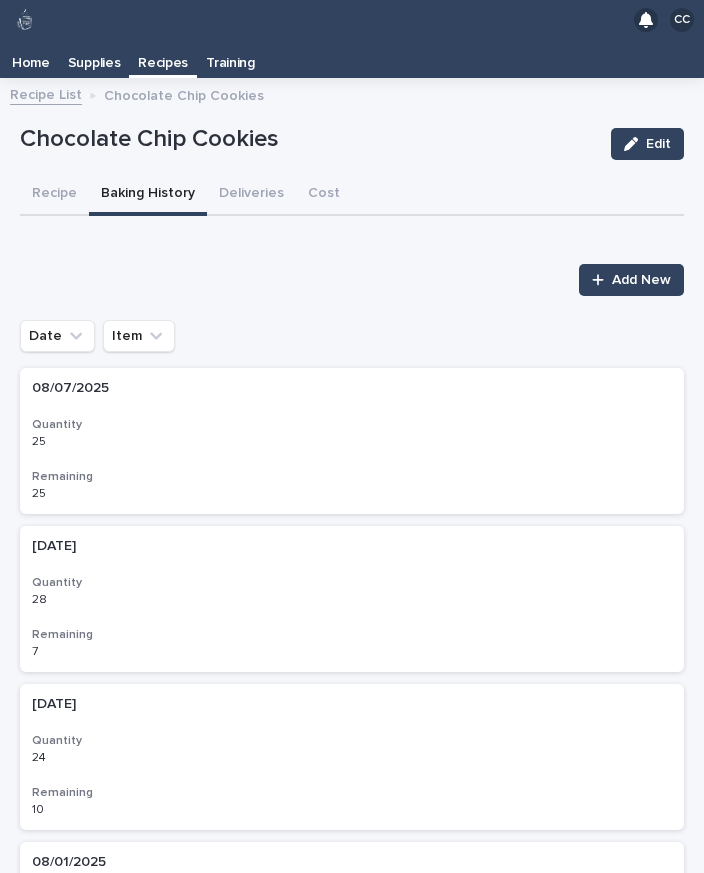 click on "Recipes" at bounding box center (163, 56) 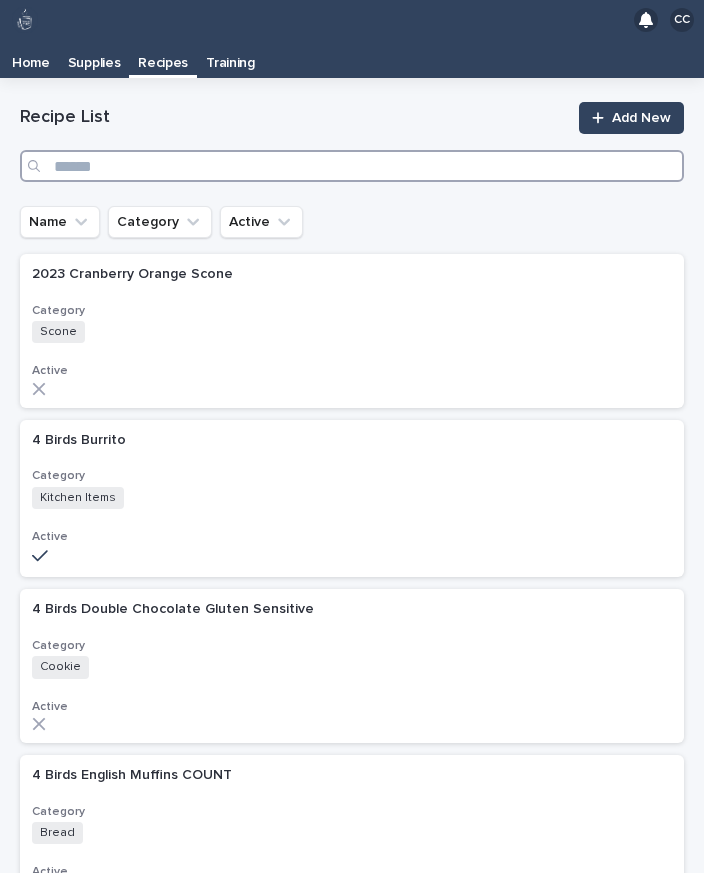 click at bounding box center (352, 166) 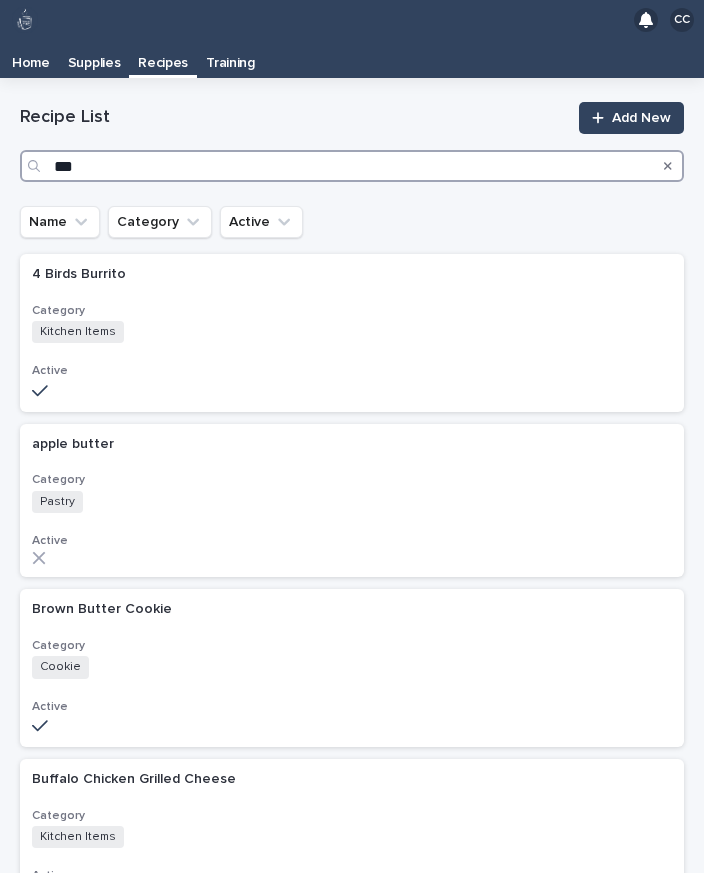 type on "****" 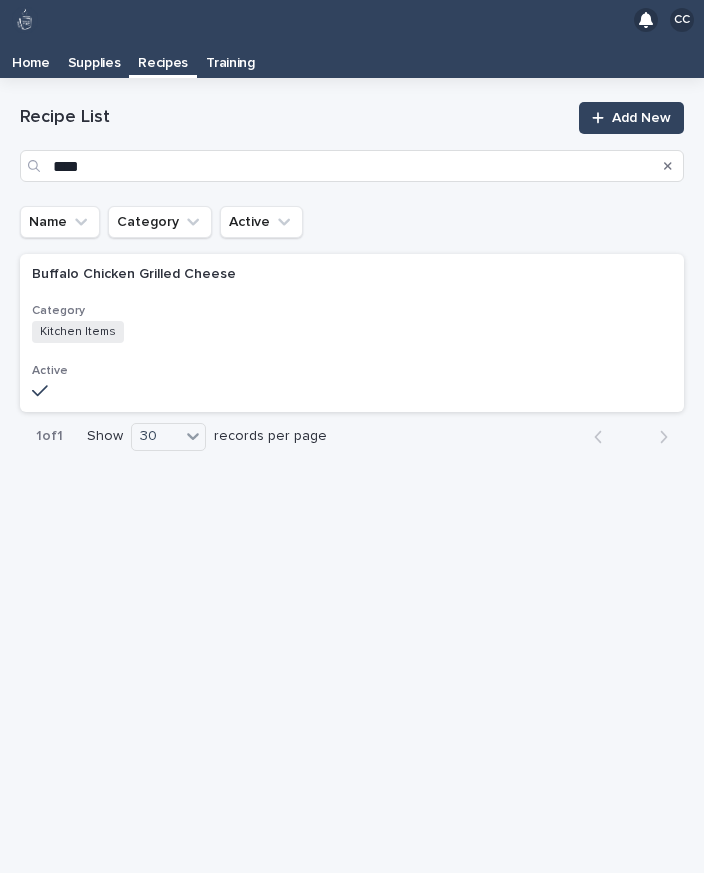click on "Category Kitchen Items + 0" at bounding box center (352, 323) 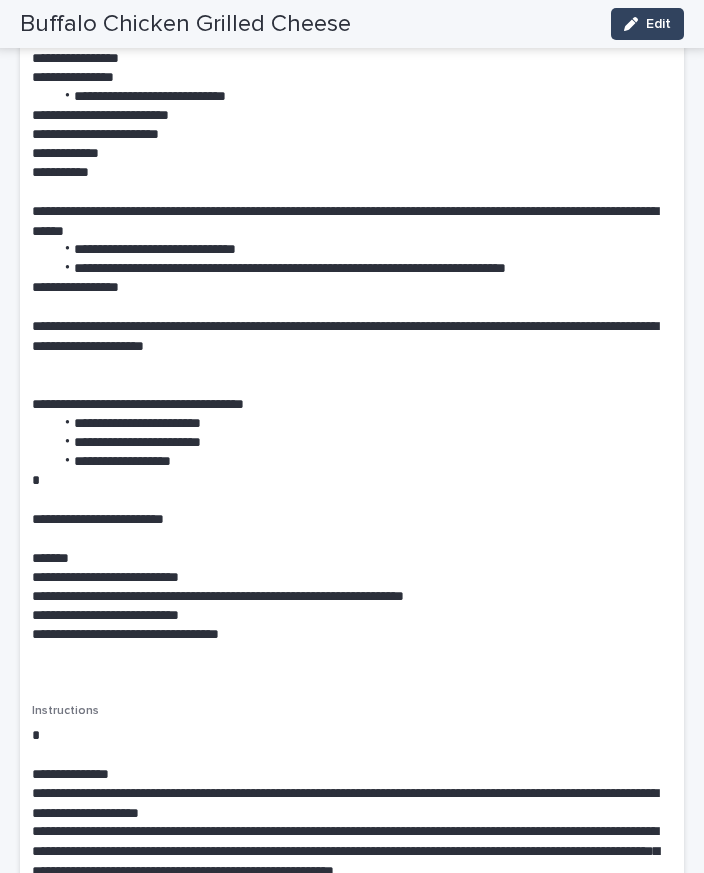 scroll, scrollTop: 266, scrollLeft: 0, axis: vertical 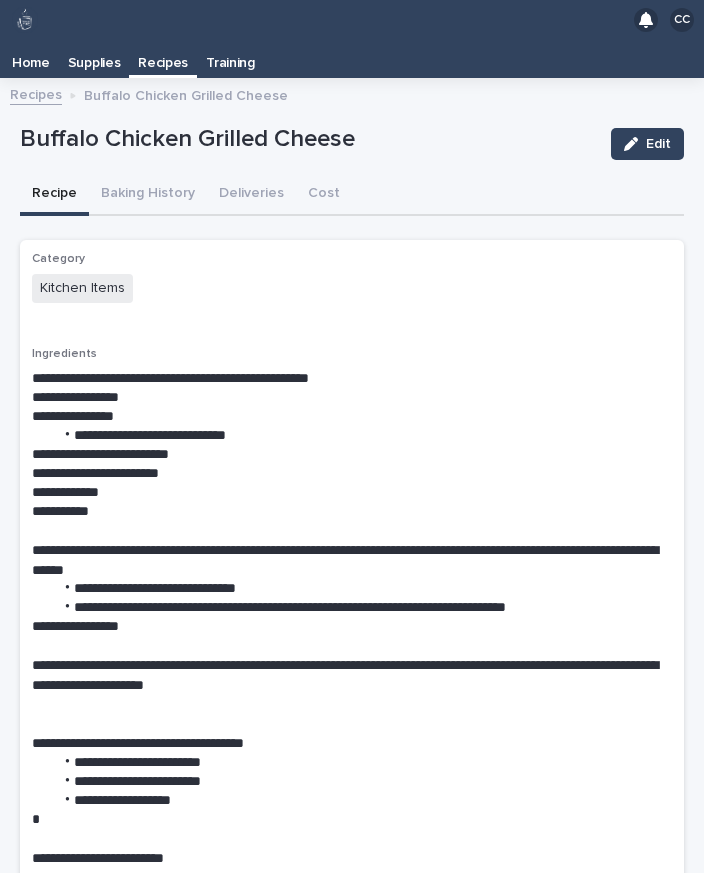 click on "Recipes" at bounding box center [163, 56] 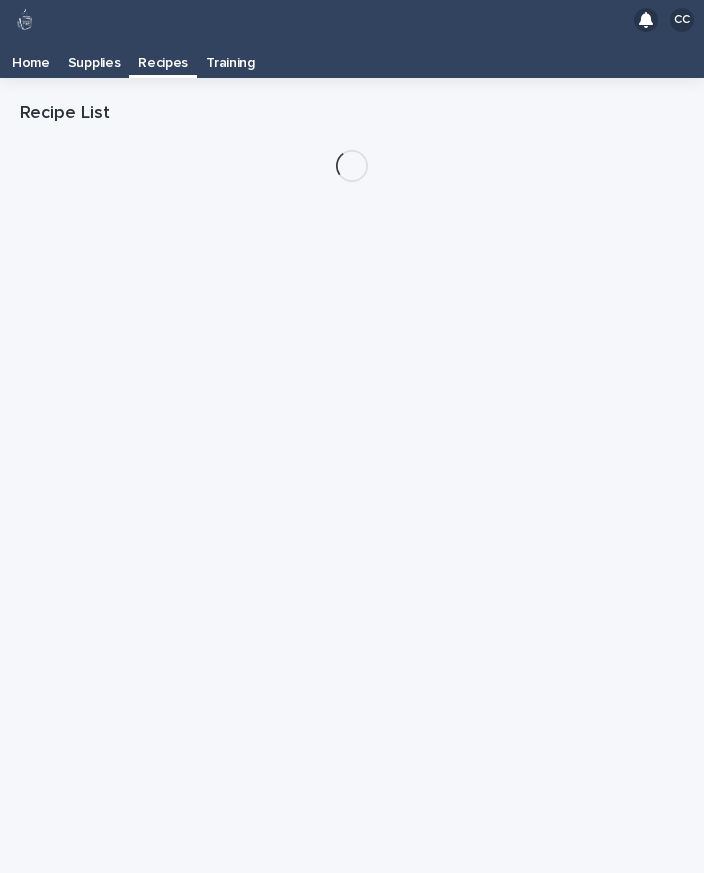 scroll, scrollTop: 32, scrollLeft: 0, axis: vertical 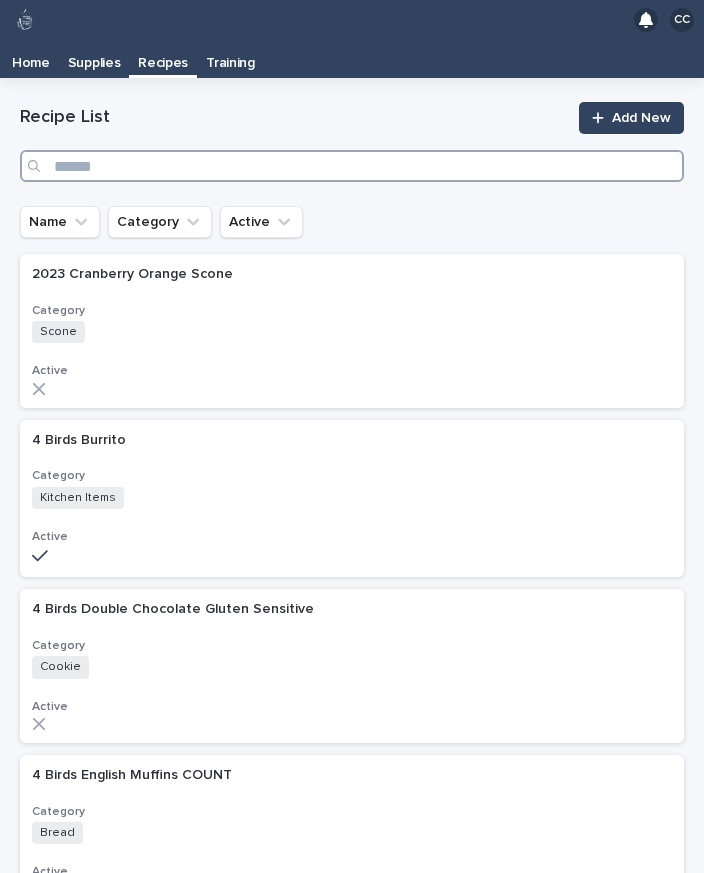 click at bounding box center (352, 166) 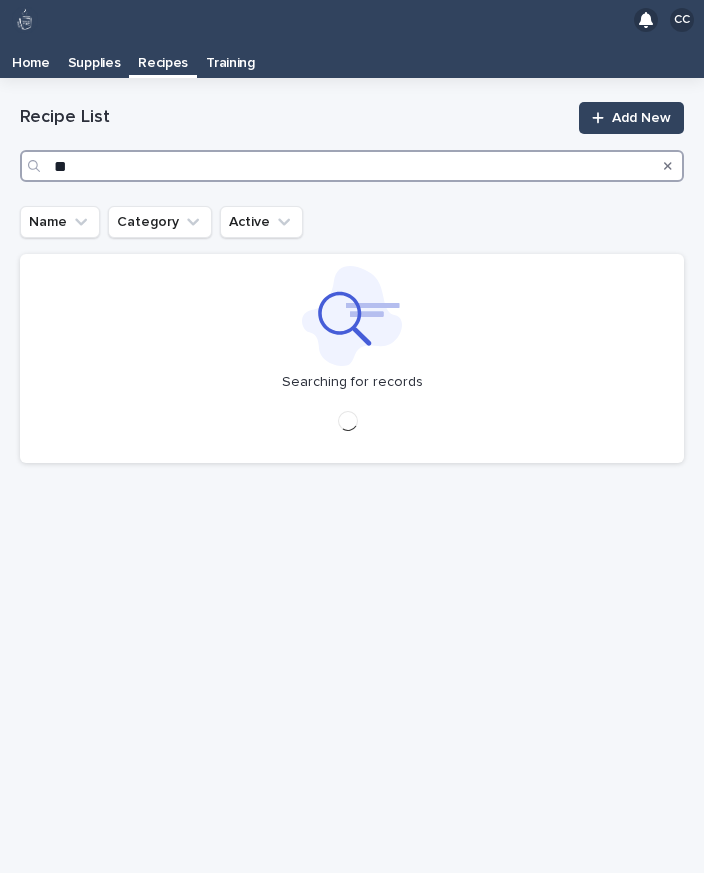 type on "***" 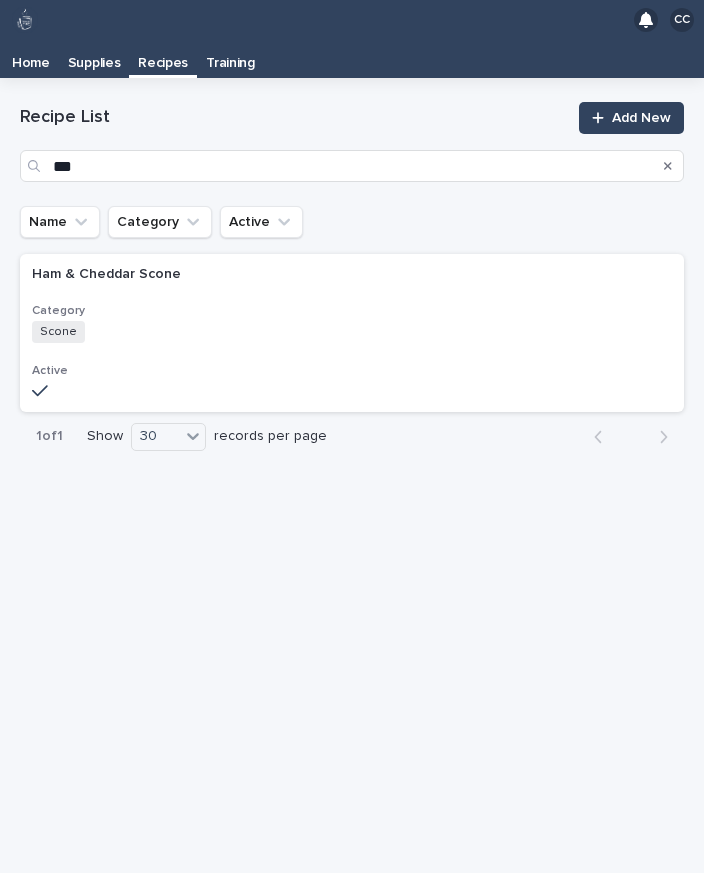 click on "Category" at bounding box center (352, 311) 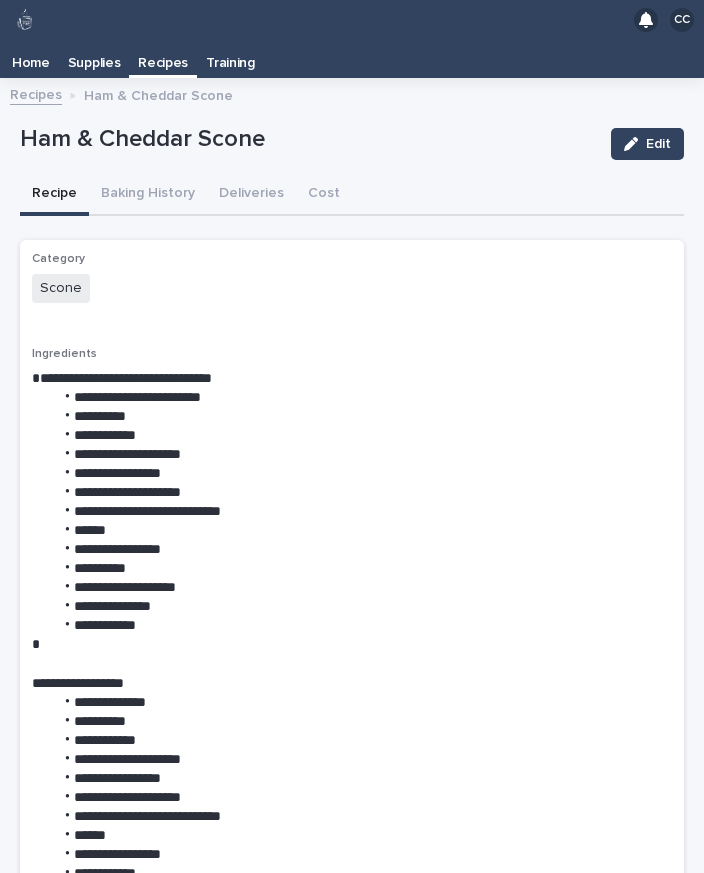 click on "Baking History" at bounding box center (148, 195) 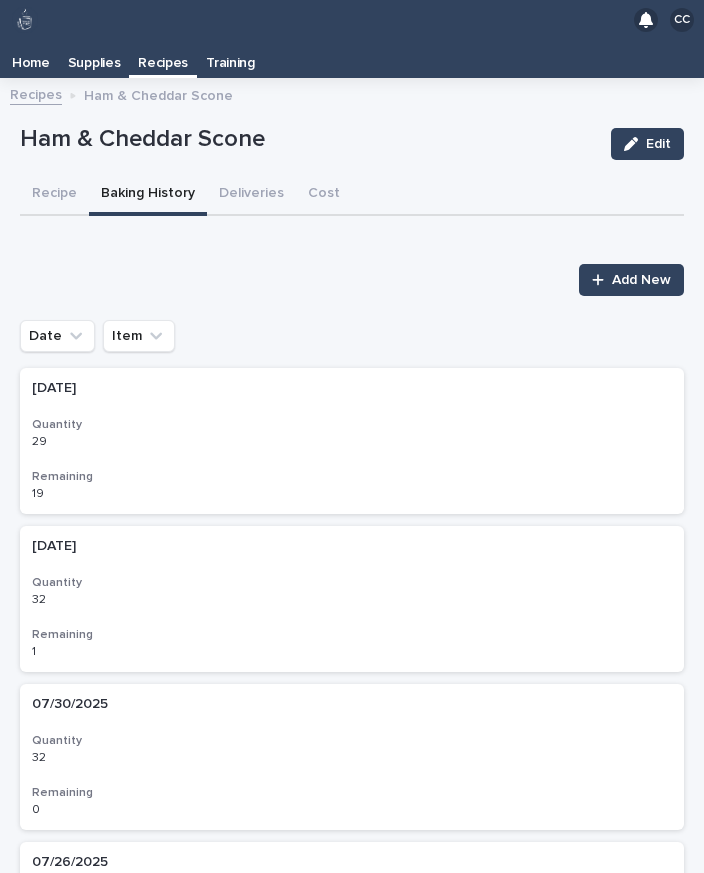 click on "Add New" at bounding box center (631, 280) 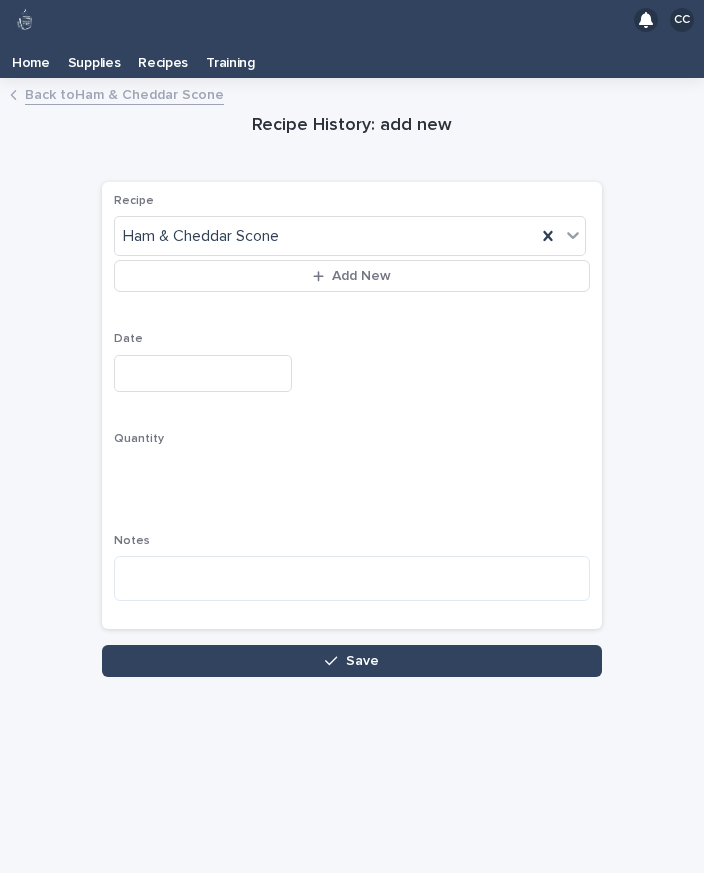 click at bounding box center [203, 373] 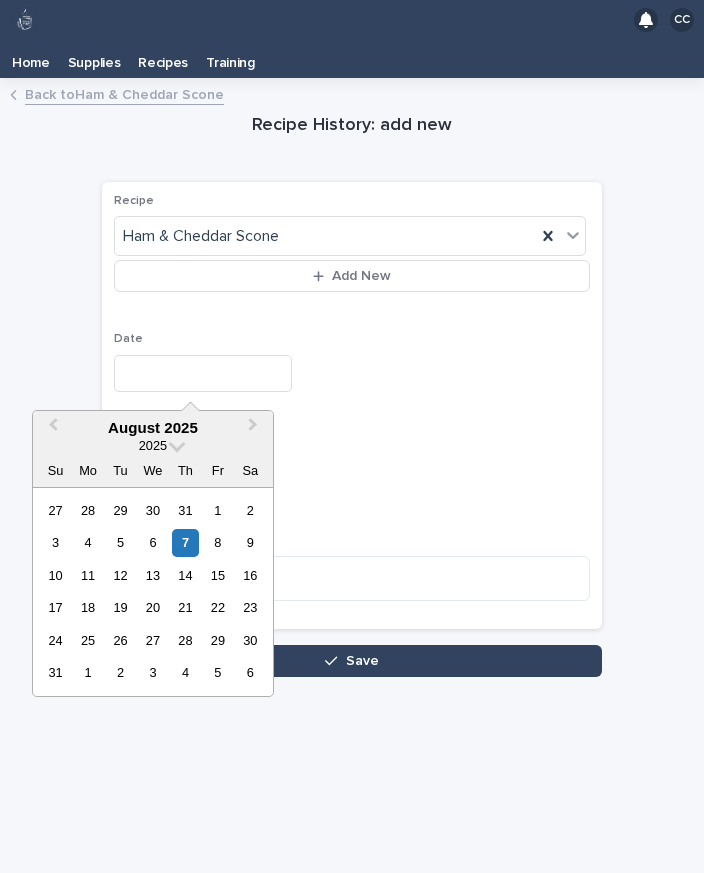 click on "7" at bounding box center [185, 542] 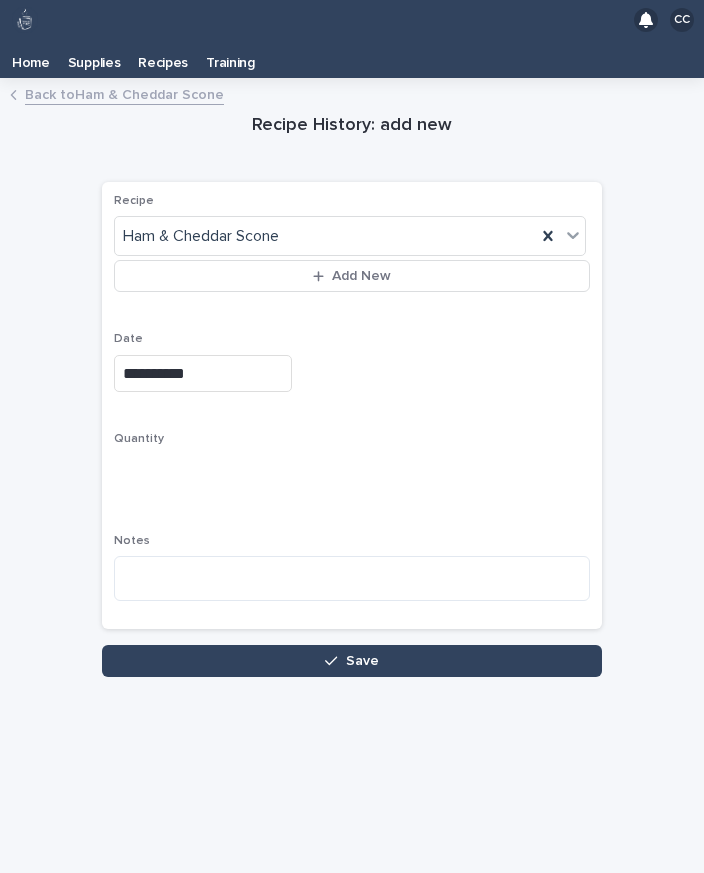 type on "**********" 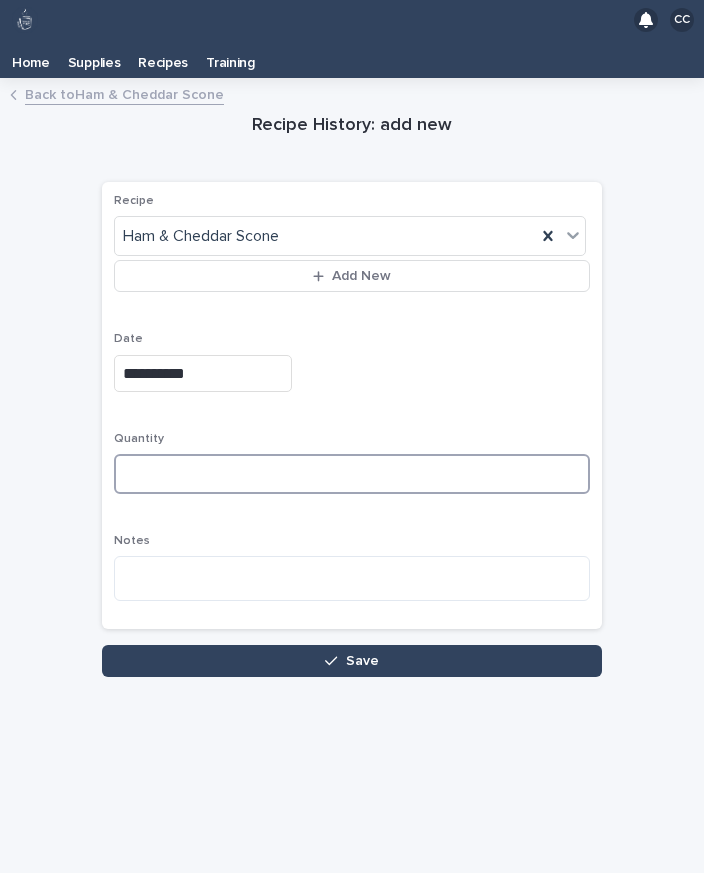 click at bounding box center (352, 474) 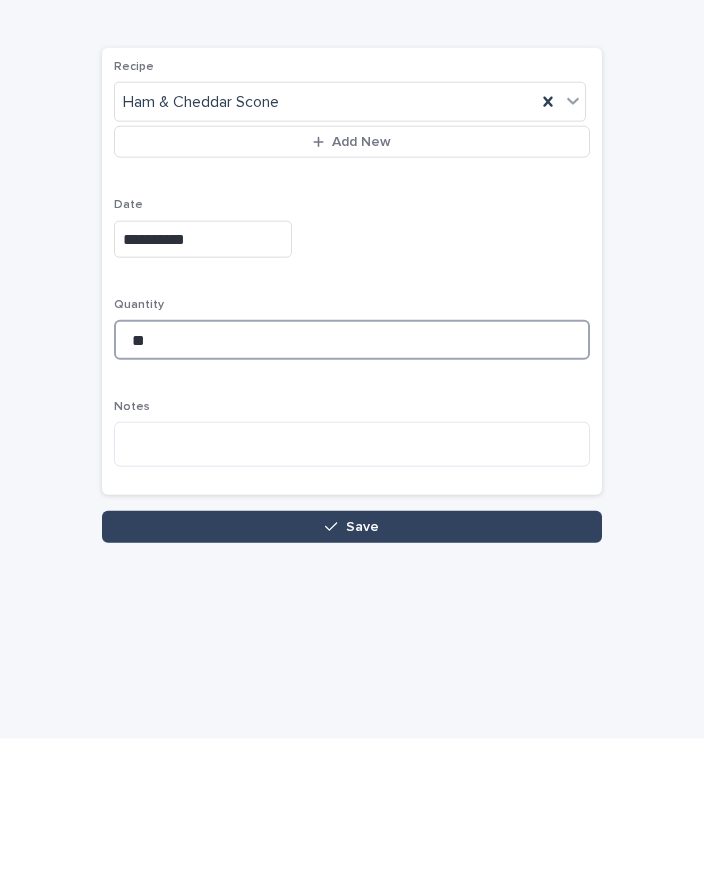 type on "**" 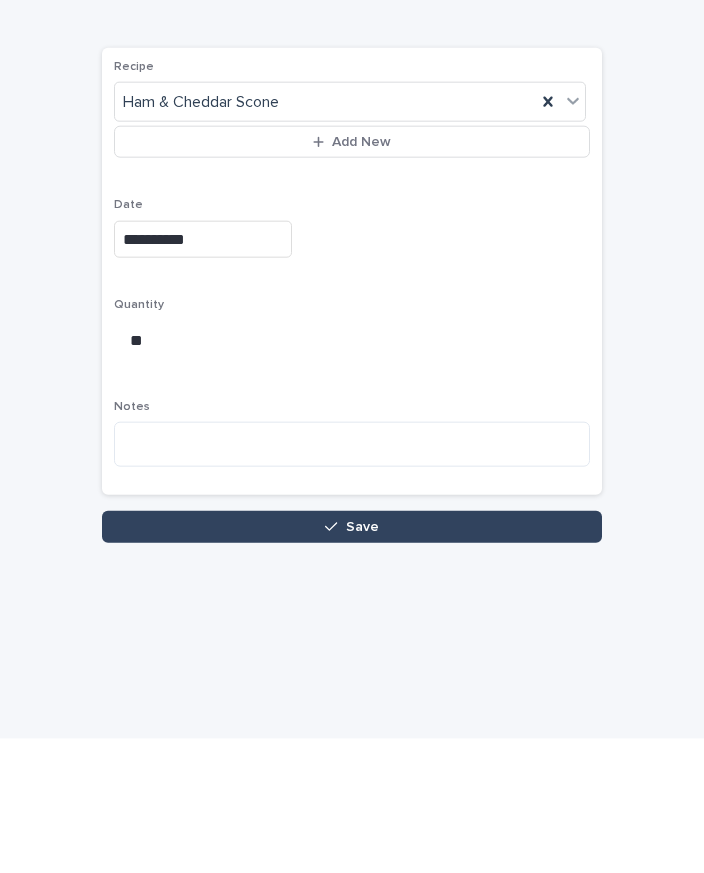 click on "Save" at bounding box center [362, 661] 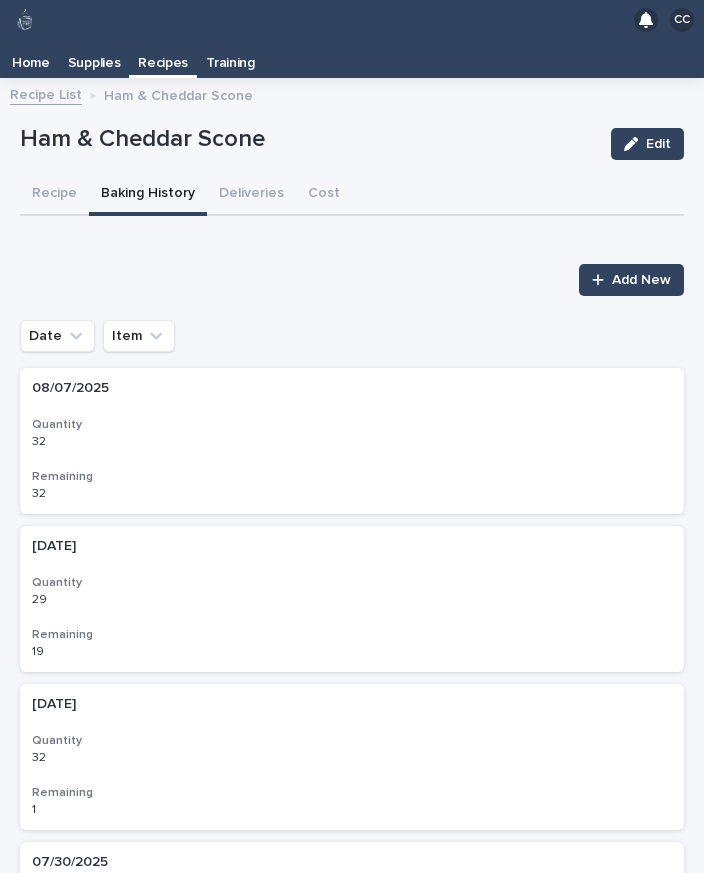 click on "Recipe" at bounding box center (54, 195) 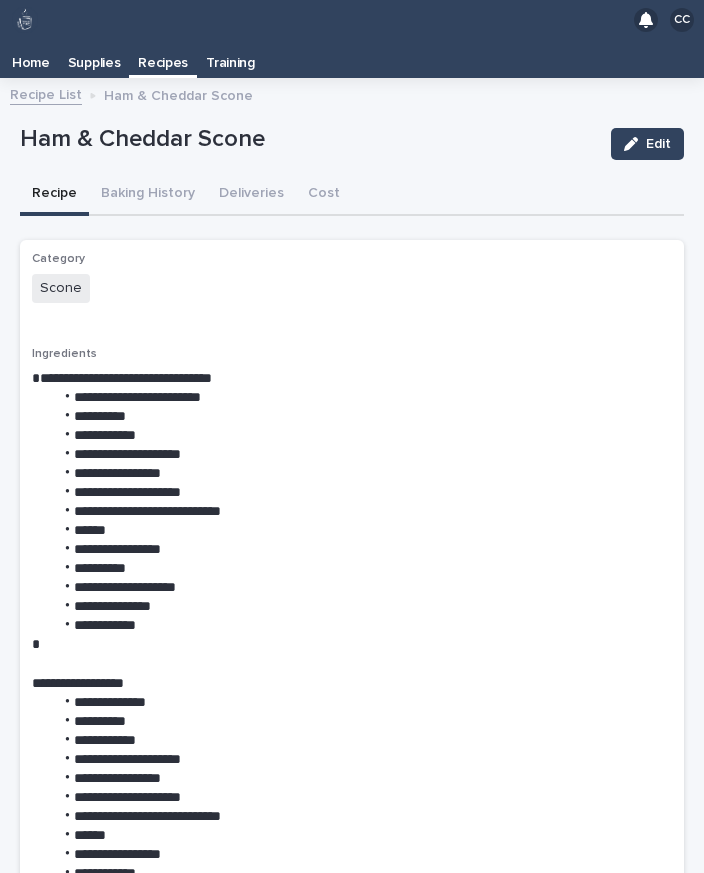 scroll, scrollTop: 31, scrollLeft: 0, axis: vertical 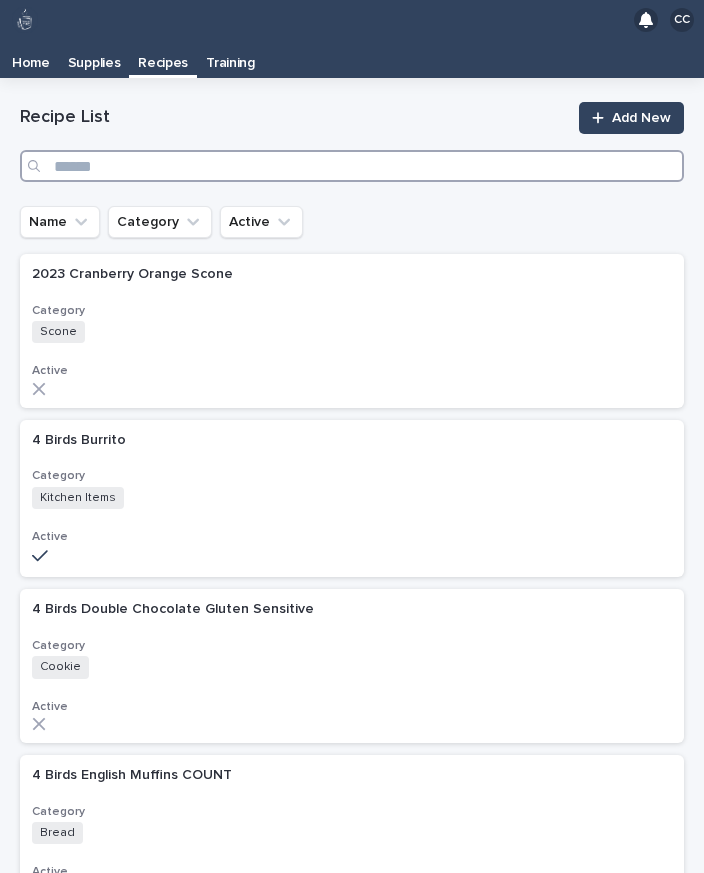 click at bounding box center (352, 166) 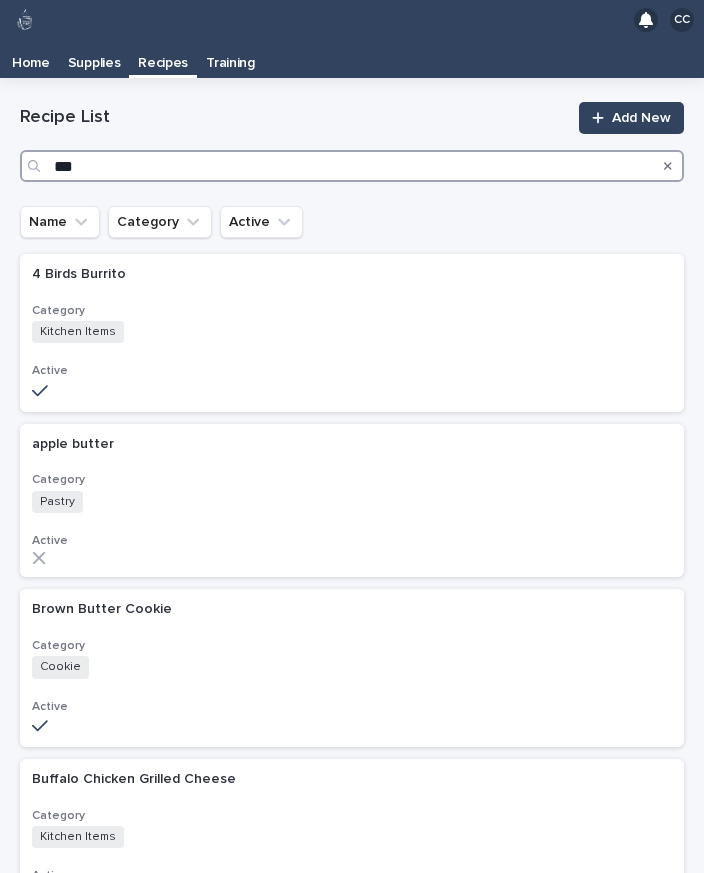 type on "****" 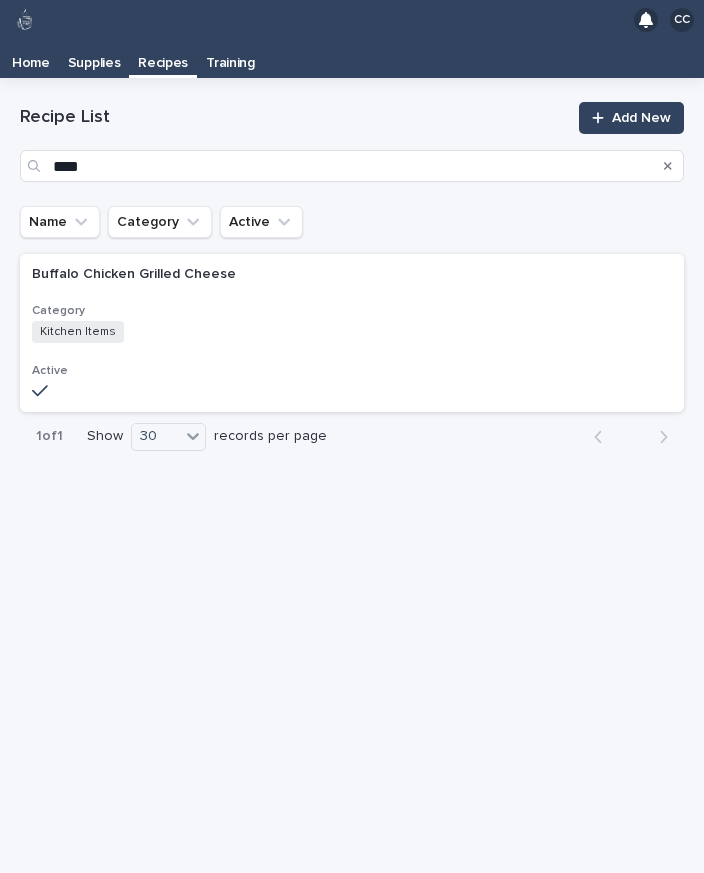 click on "Category" at bounding box center (352, 311) 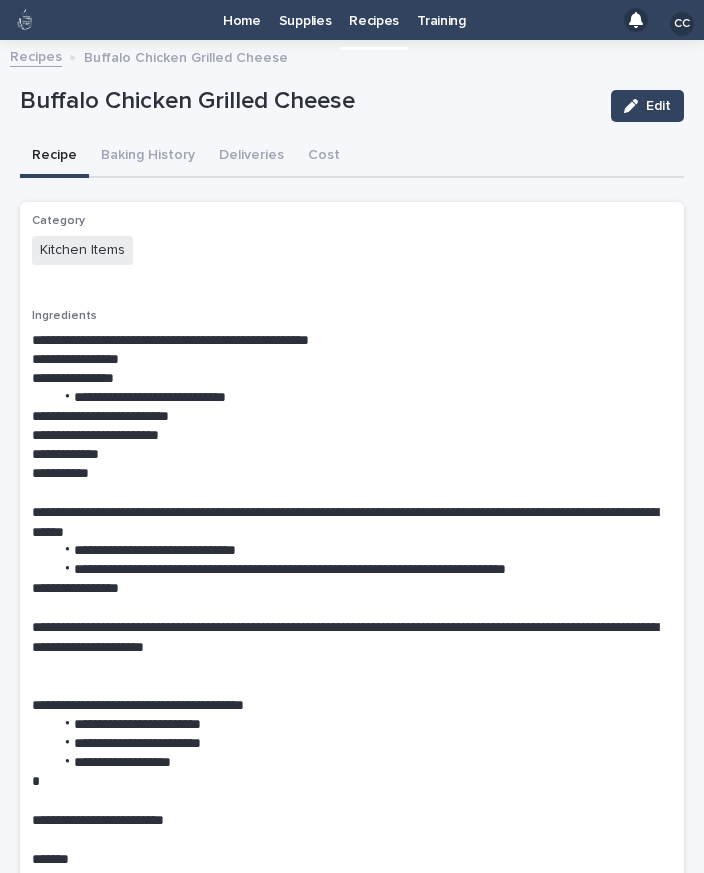scroll, scrollTop: 0, scrollLeft: 0, axis: both 